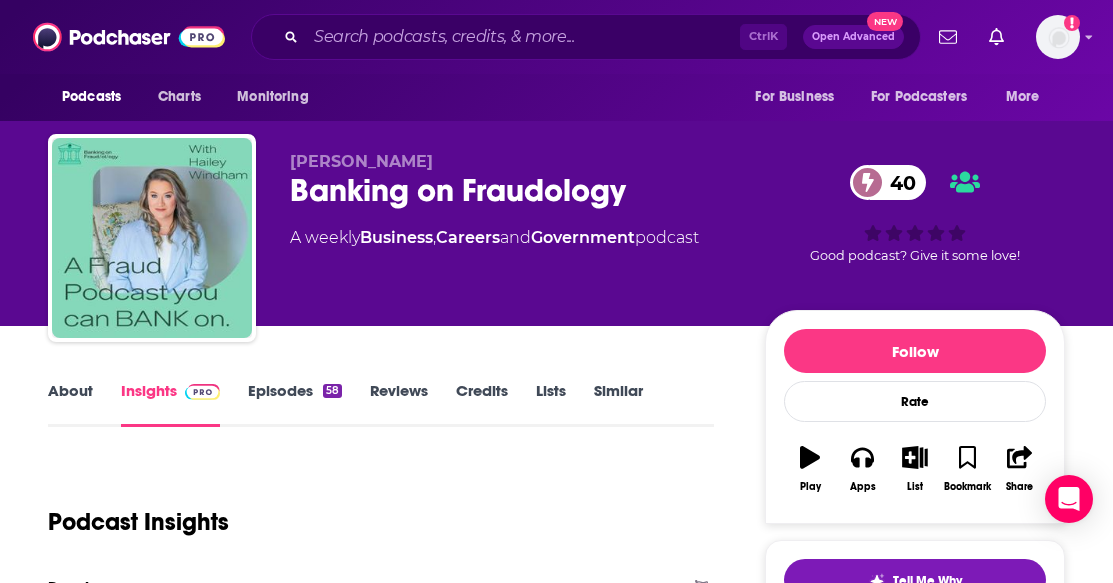 scroll, scrollTop: 2500, scrollLeft: 0, axis: vertical 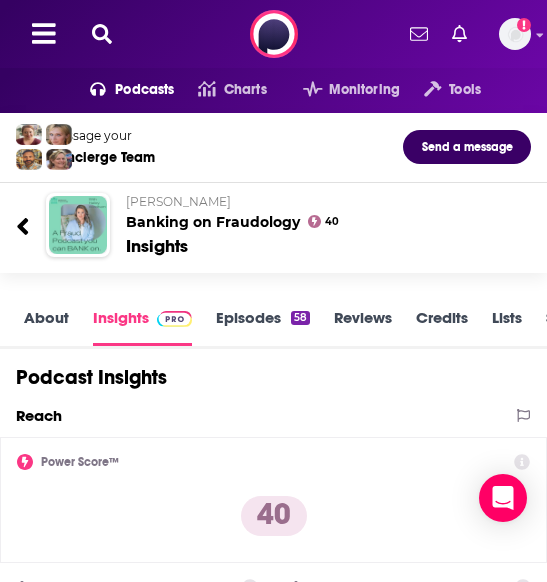 click on "Episodes 58" at bounding box center (263, 327) 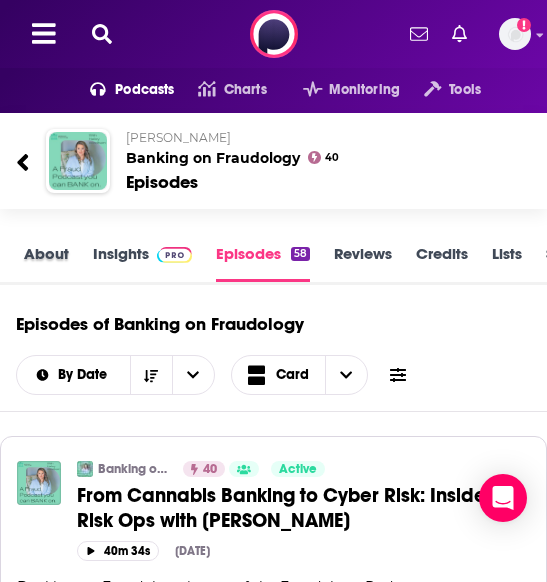 click on "About" at bounding box center [58, 264] 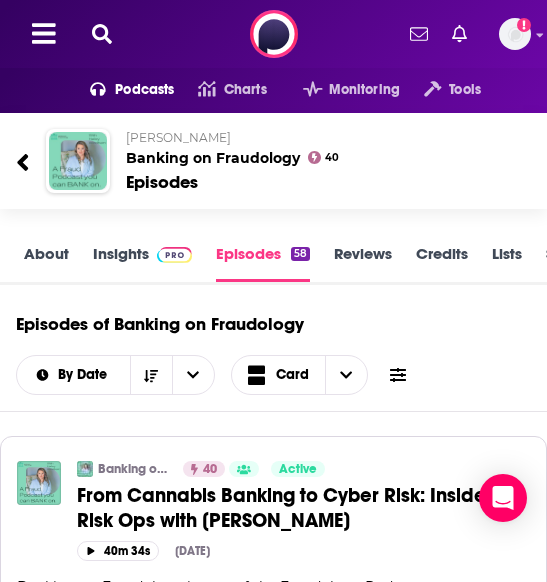click on "About" at bounding box center (46, 263) 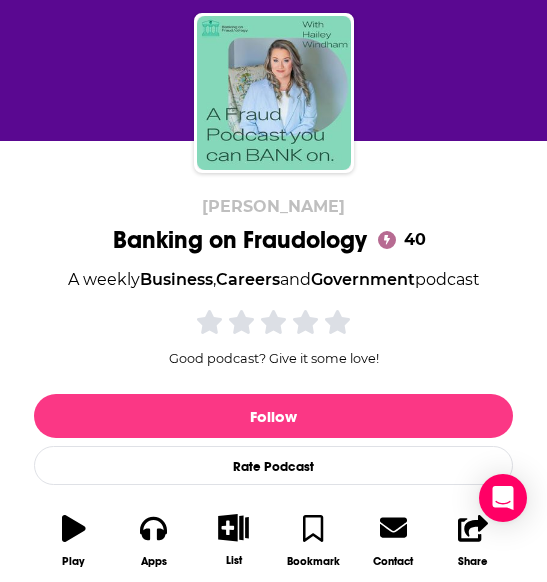 scroll, scrollTop: 400, scrollLeft: 0, axis: vertical 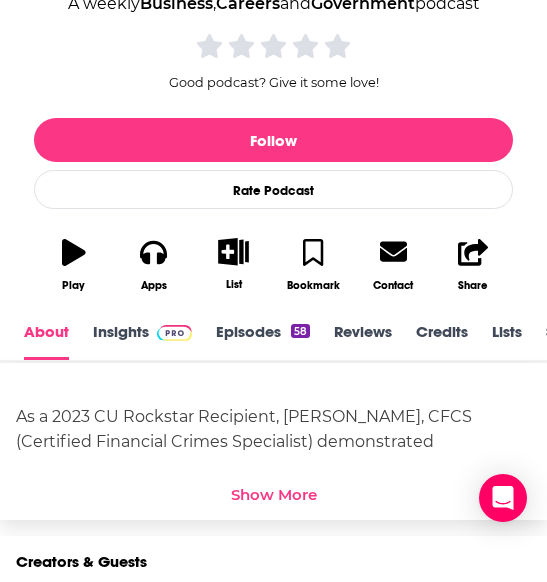 click on "Episodes 58" at bounding box center (263, 341) 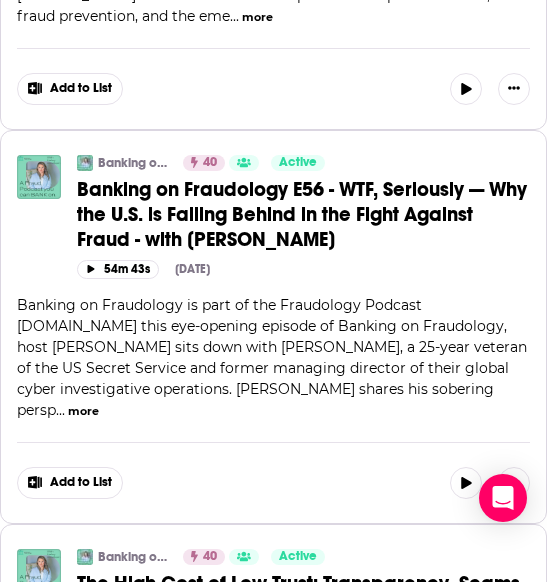 scroll, scrollTop: 700, scrollLeft: 0, axis: vertical 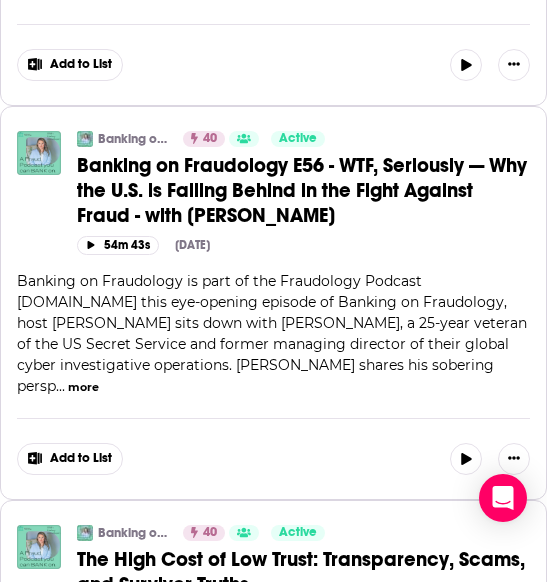 click on "..." at bounding box center (60, 386) 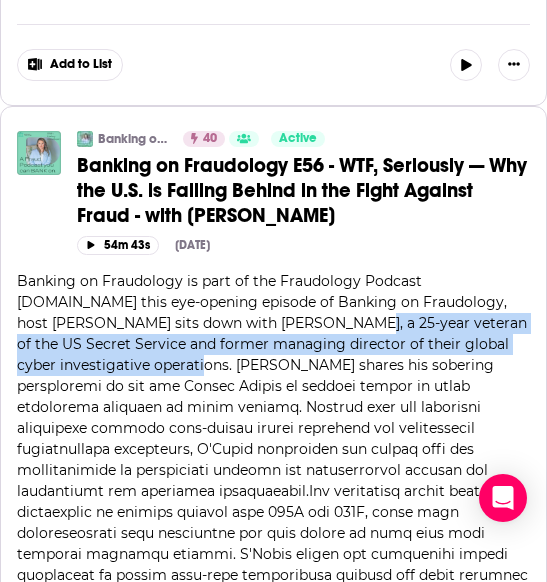 drag, startPoint x: 212, startPoint y: 303, endPoint x: 91, endPoint y: 345, distance: 128.082 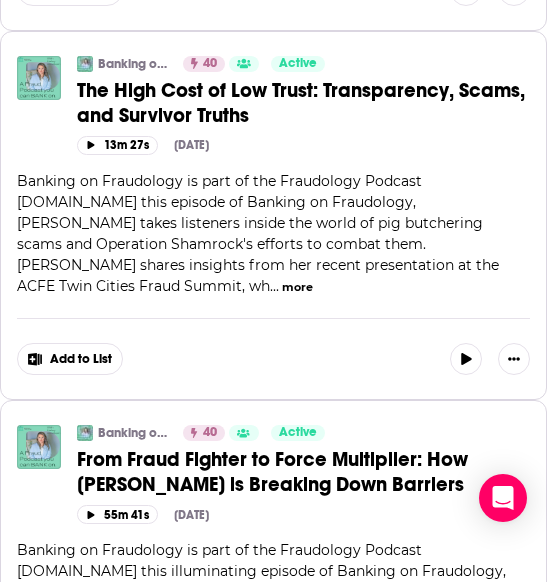 scroll, scrollTop: 2000, scrollLeft: 0, axis: vertical 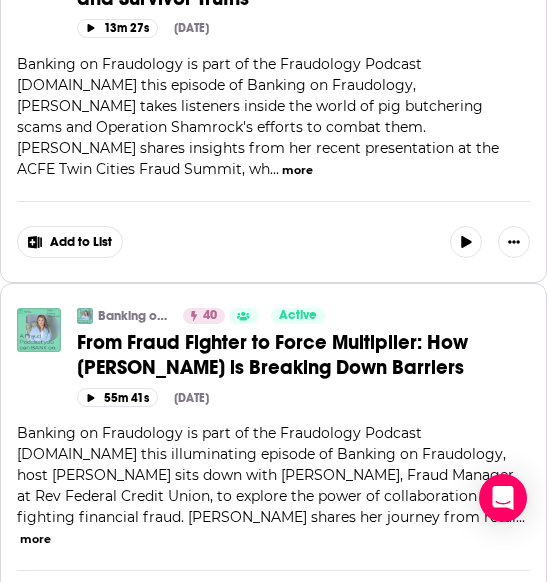 click on "more" at bounding box center [35, 539] 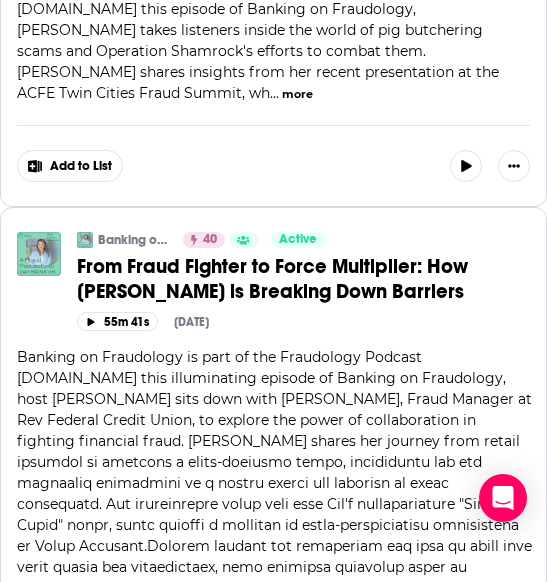 scroll, scrollTop: 2100, scrollLeft: 0, axis: vertical 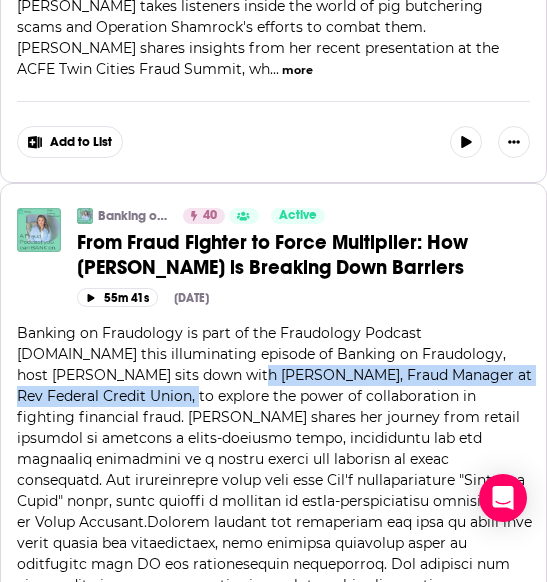 drag, startPoint x: 98, startPoint y: 311, endPoint x: 518, endPoint y: 307, distance: 420.01904 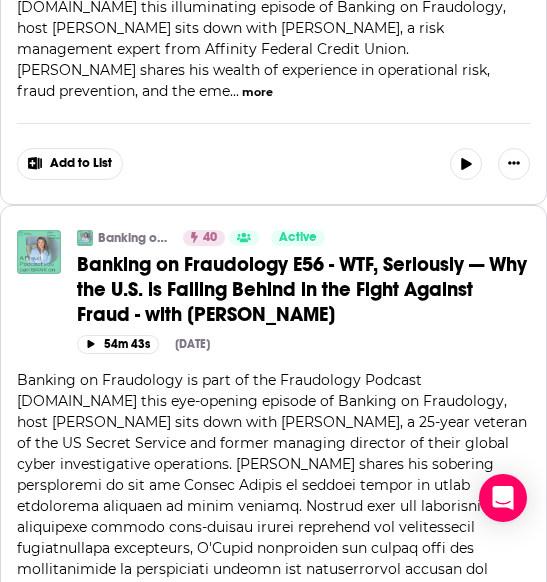 scroll, scrollTop: 600, scrollLeft: 0, axis: vertical 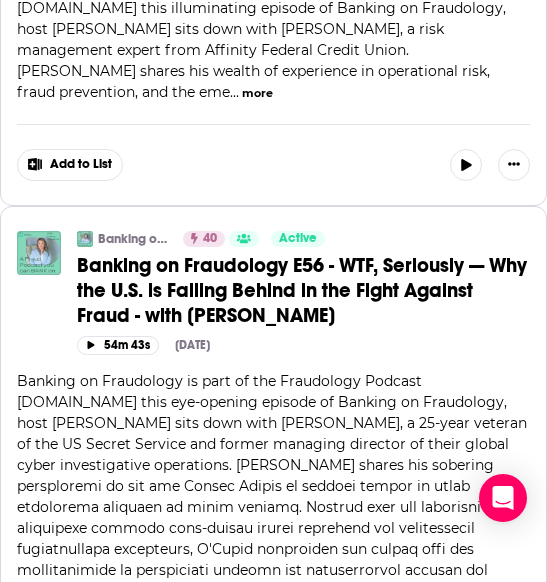click on "Banking on Fraudology E56 - WTF, Seriously — Why the U.S. is Falling Behind in the Fight Against Fraud - with [PERSON_NAME]" at bounding box center (302, 290) 